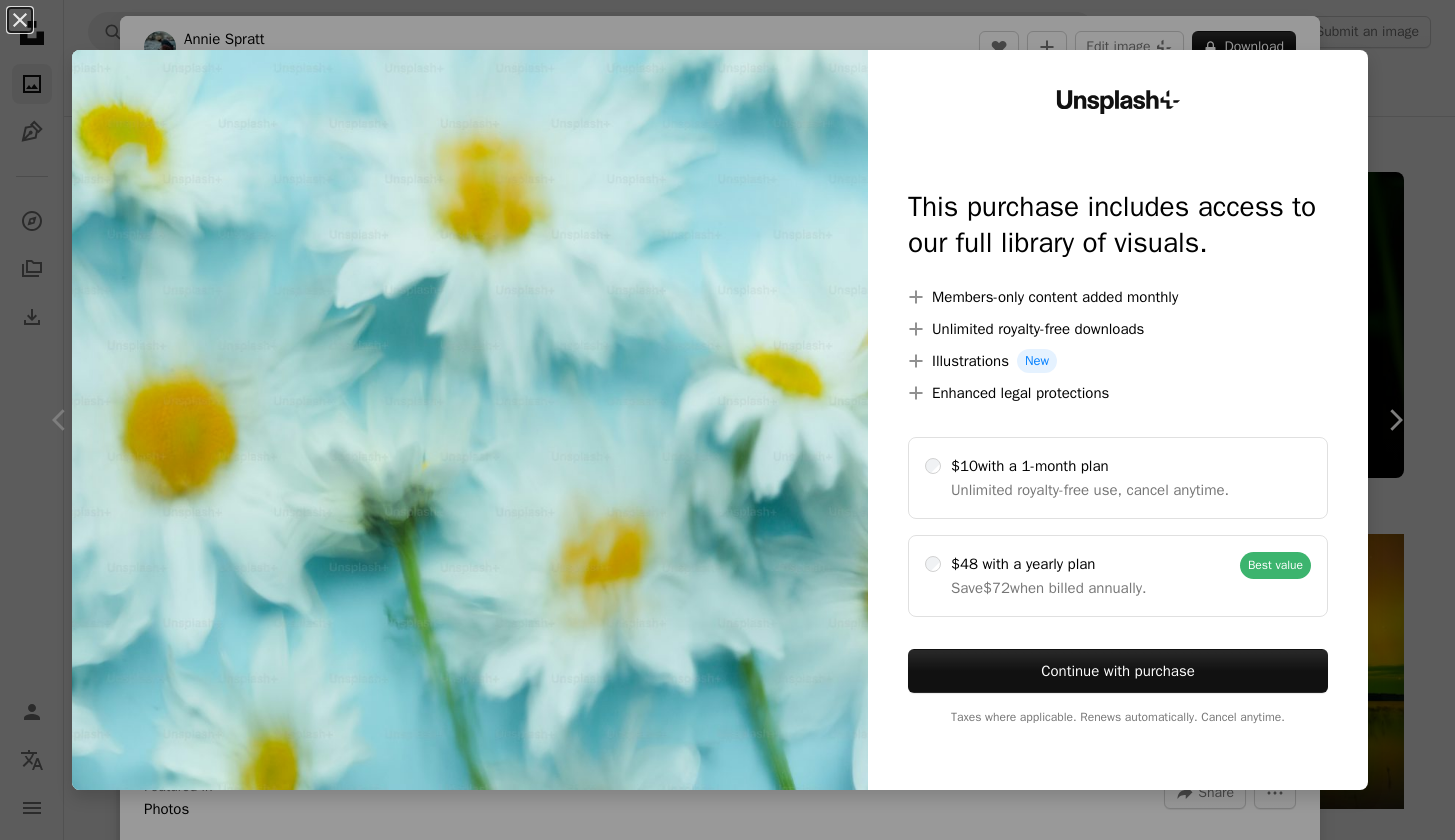 scroll, scrollTop: 13906, scrollLeft: 0, axis: vertical 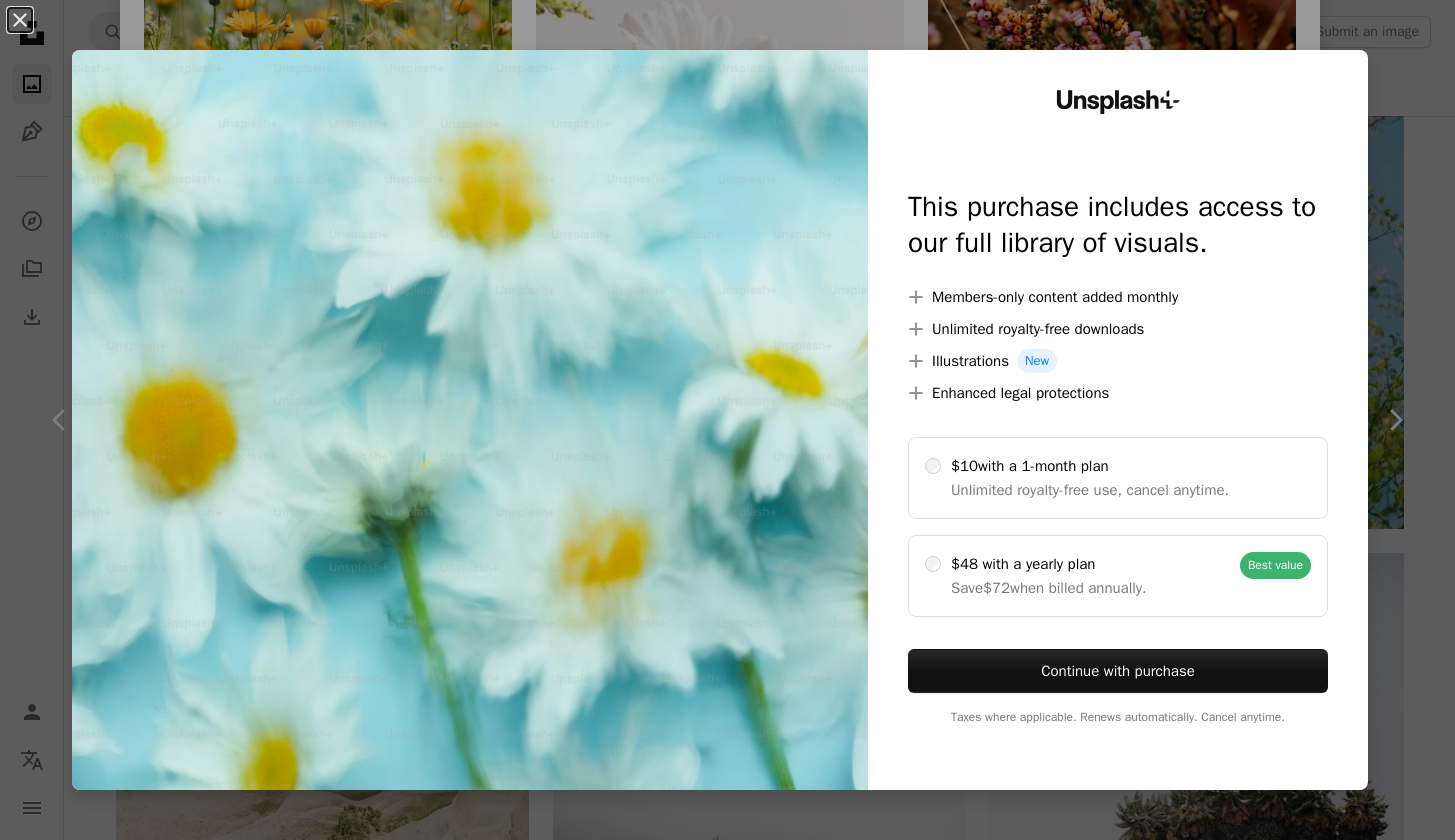 click at bounding box center (470, 420) 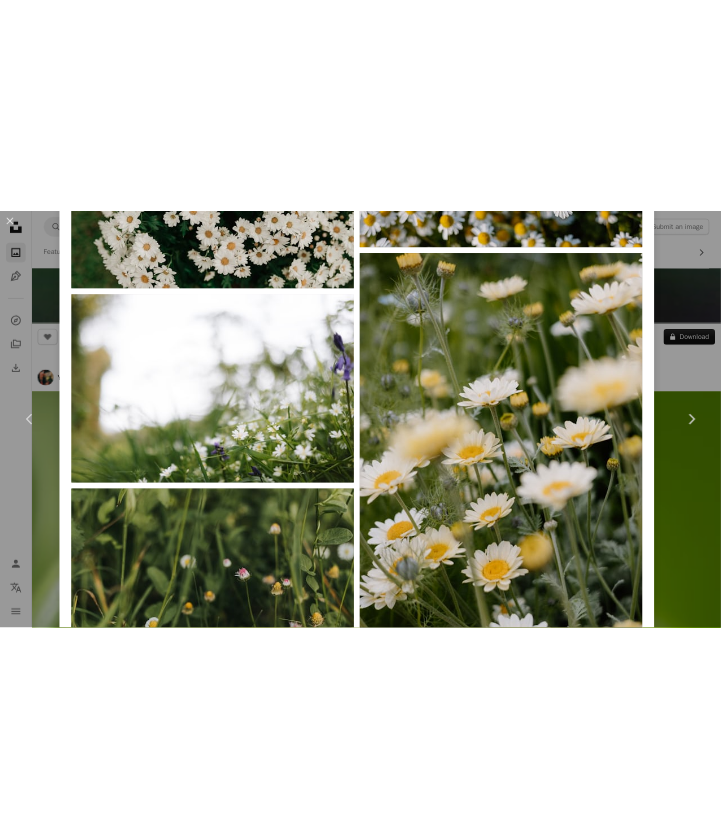 scroll, scrollTop: 9885, scrollLeft: 0, axis: vertical 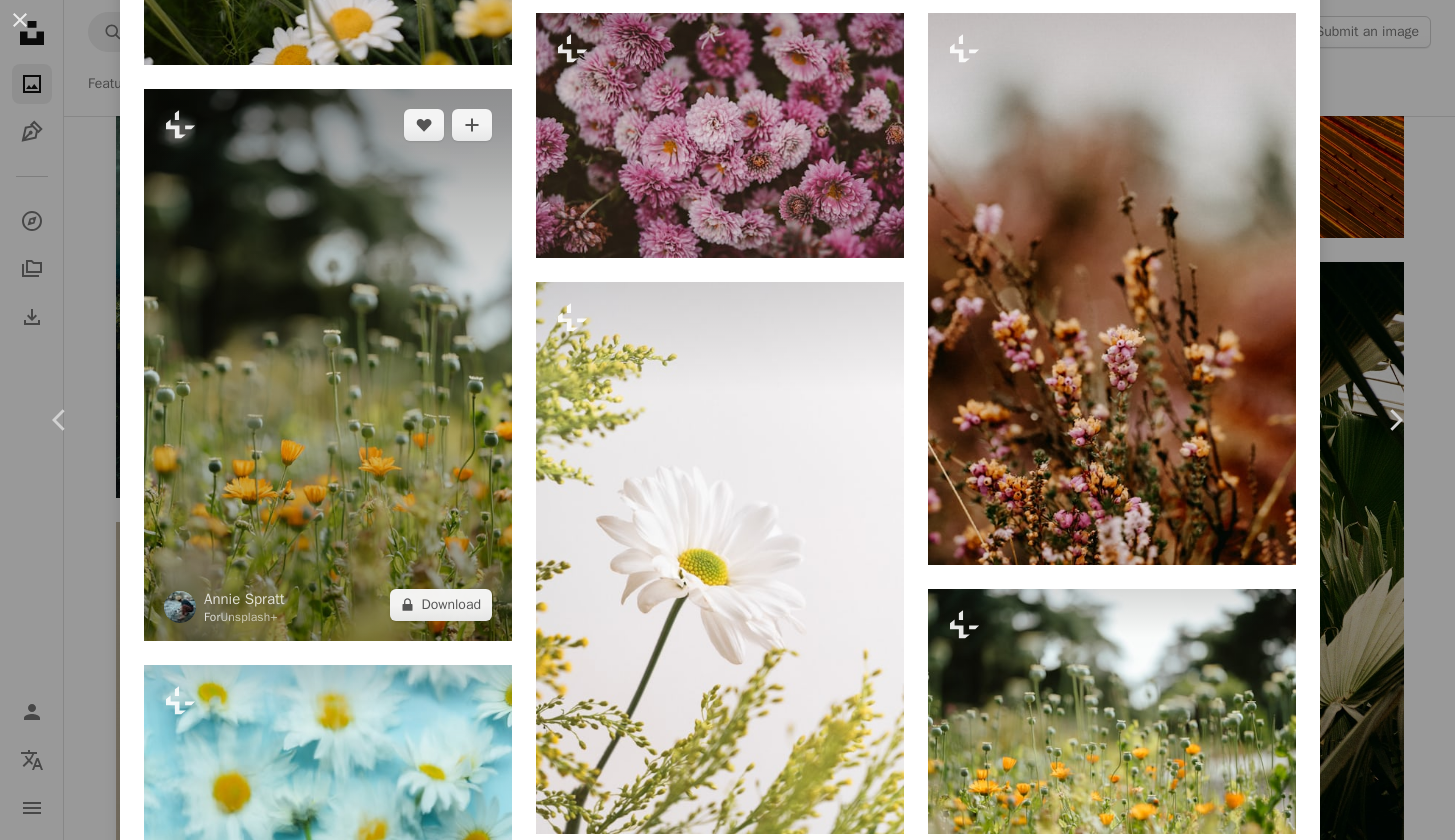 click at bounding box center (328, 365) 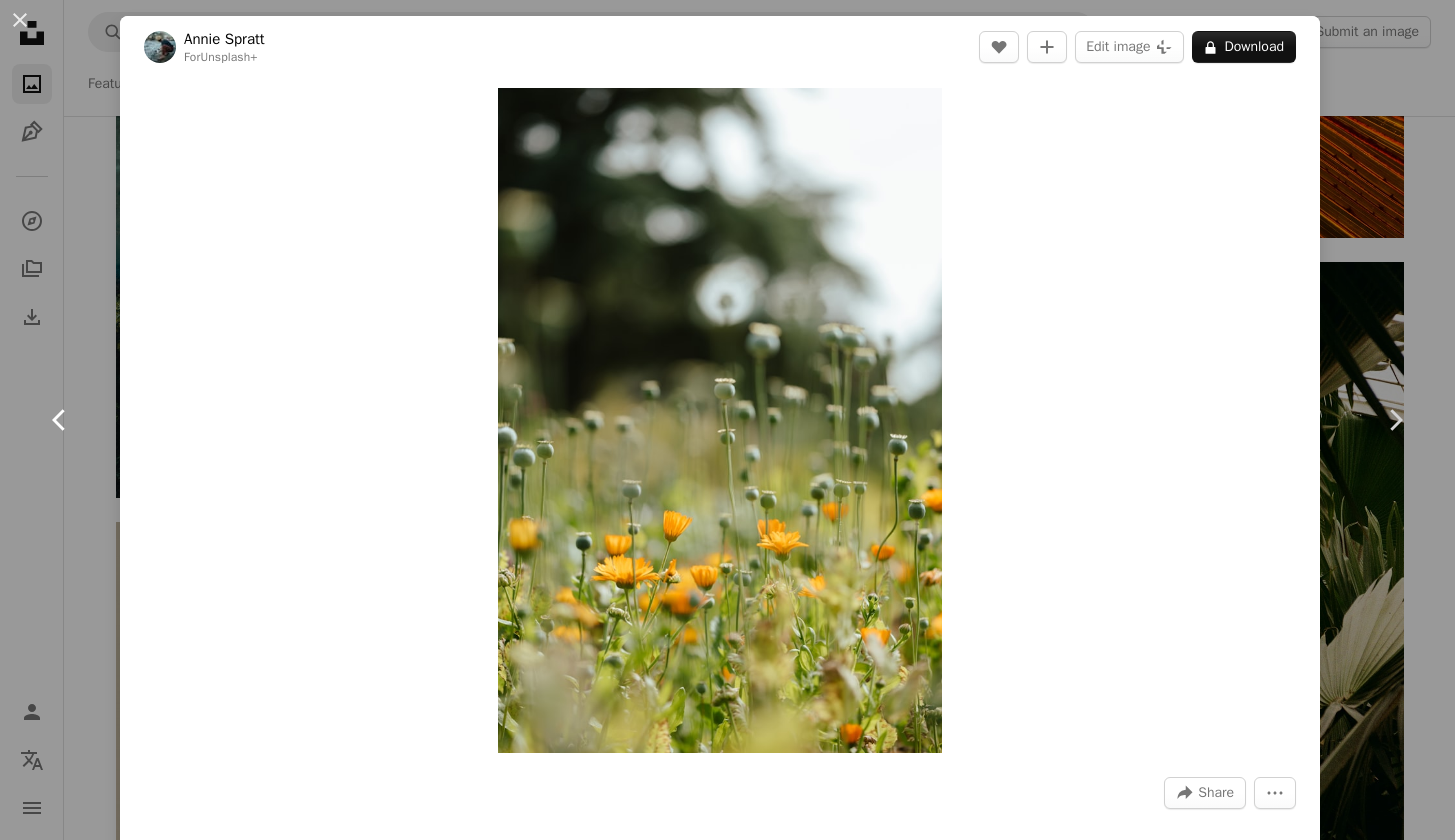 click on "Chevron left" at bounding box center [60, 420] 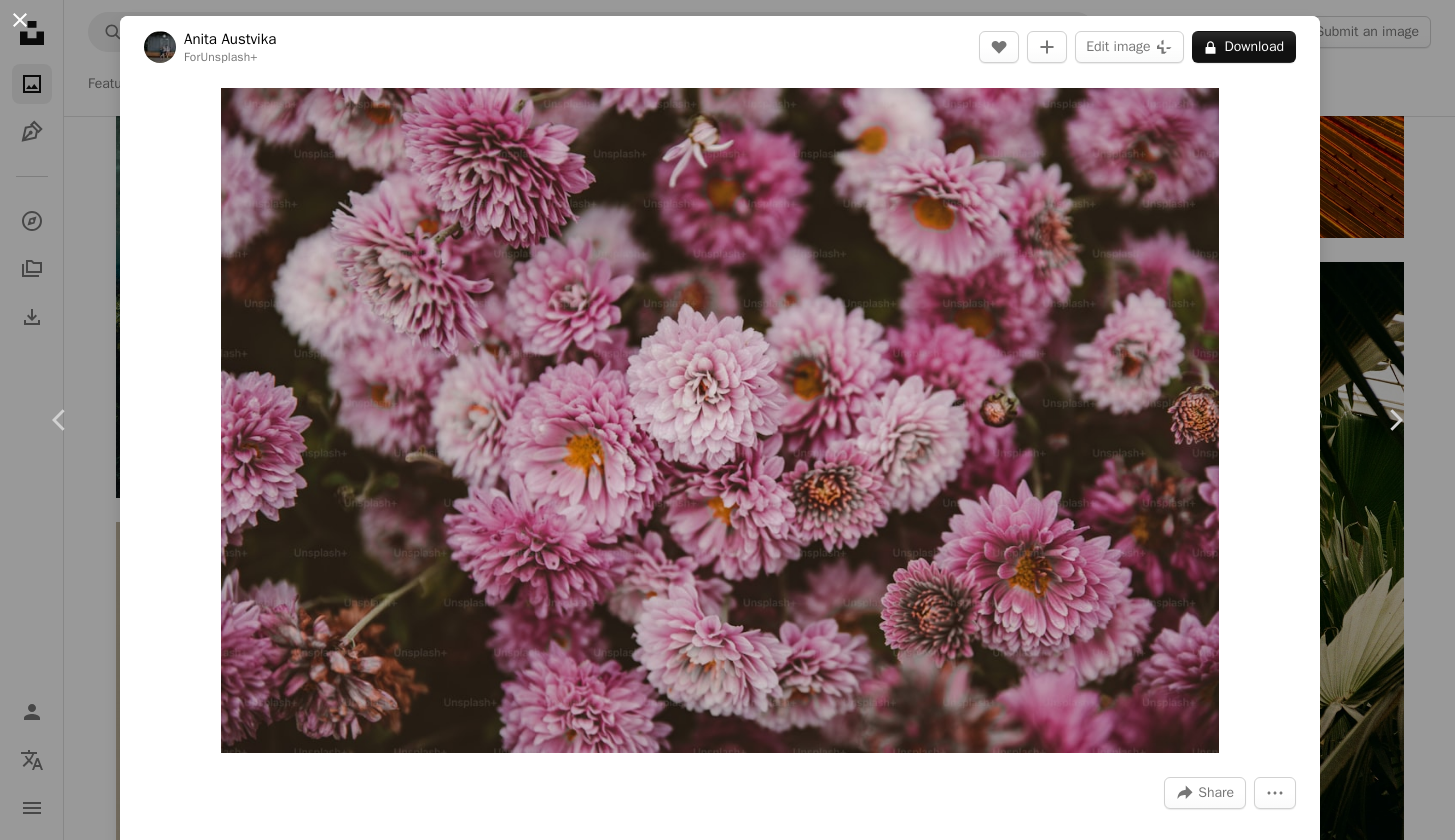 click on "An X shape" at bounding box center [20, 20] 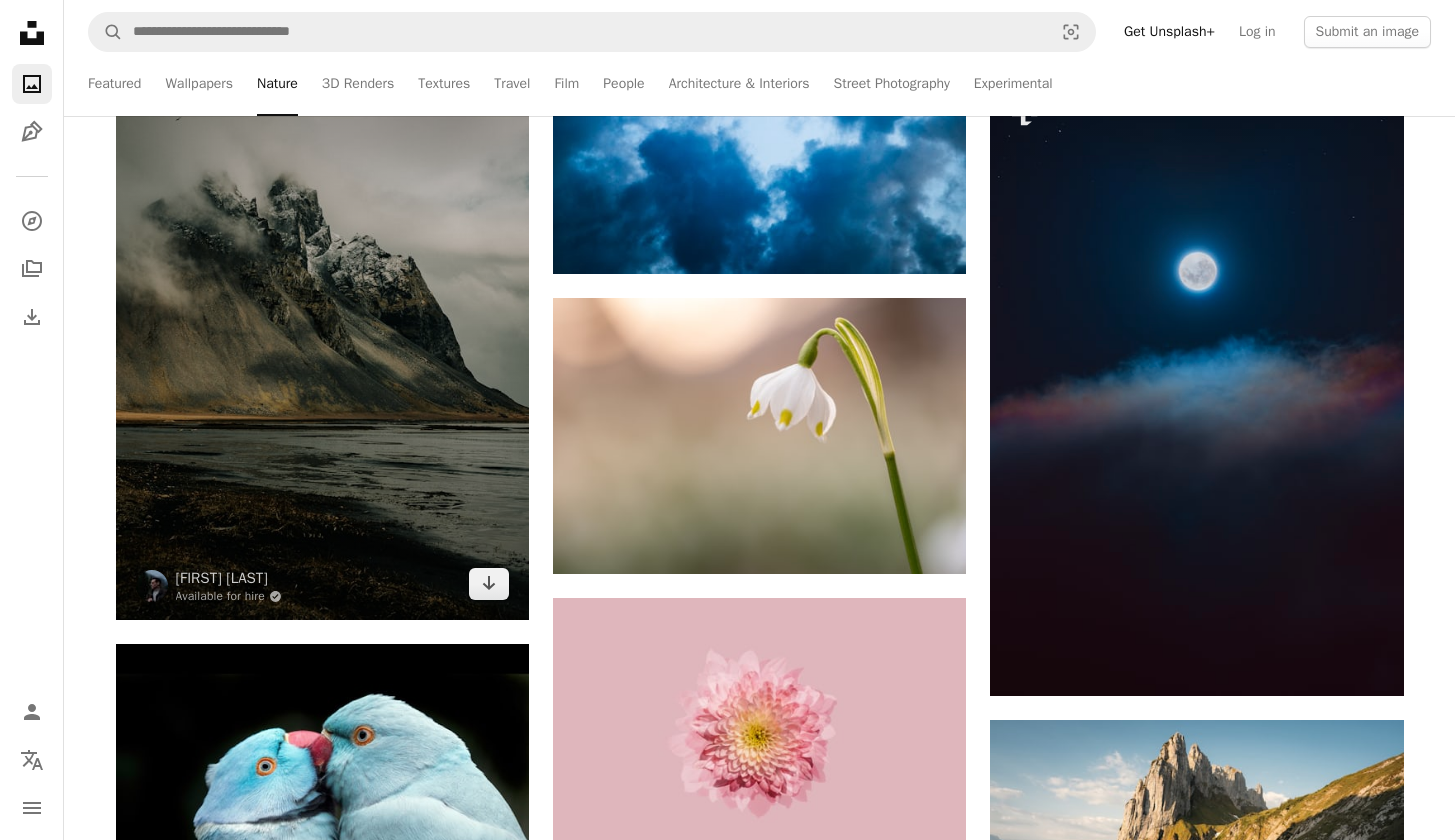scroll, scrollTop: 26714, scrollLeft: 0, axis: vertical 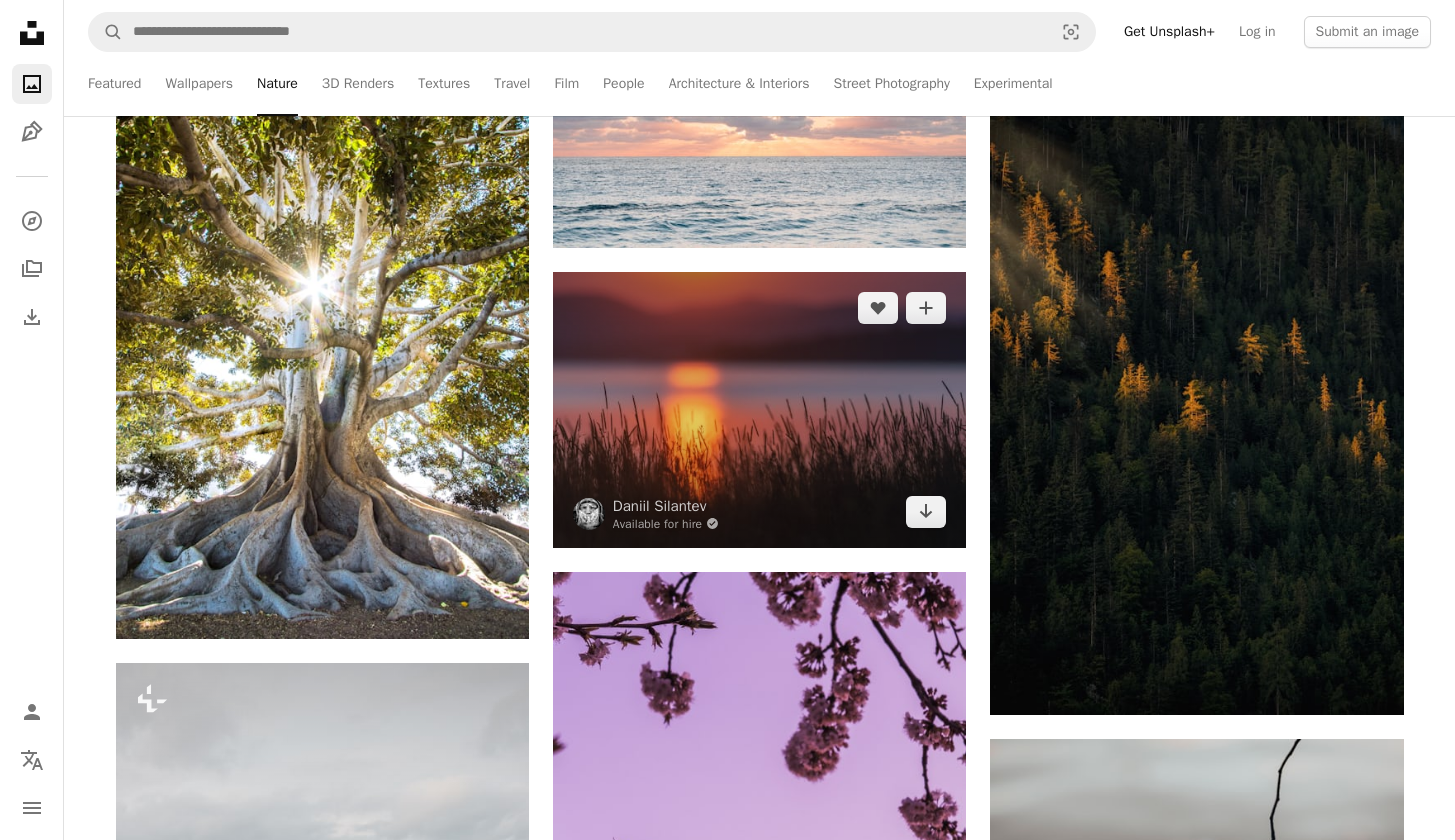 click at bounding box center [759, 409] 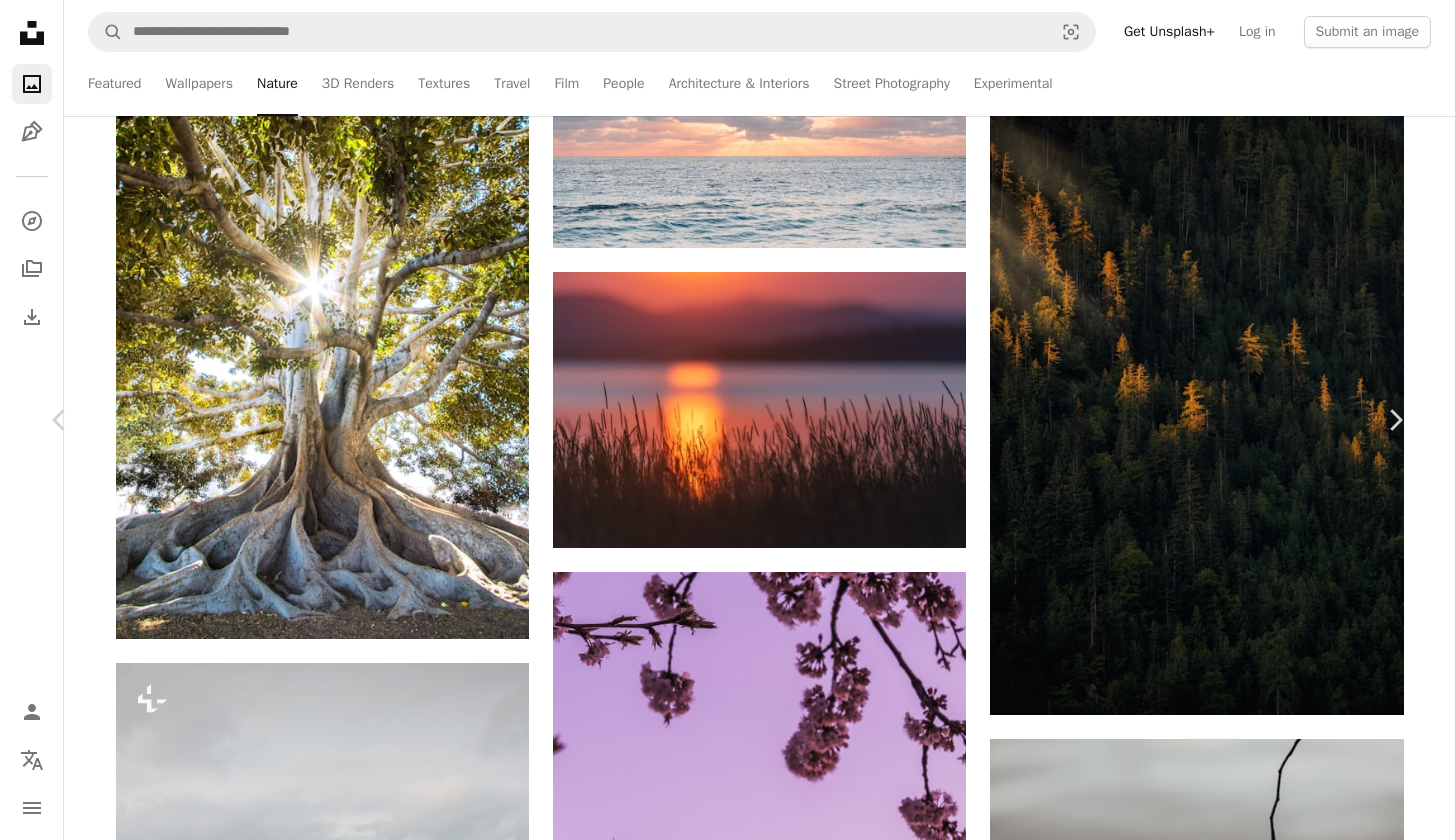 scroll, scrollTop: 1078, scrollLeft: 0, axis: vertical 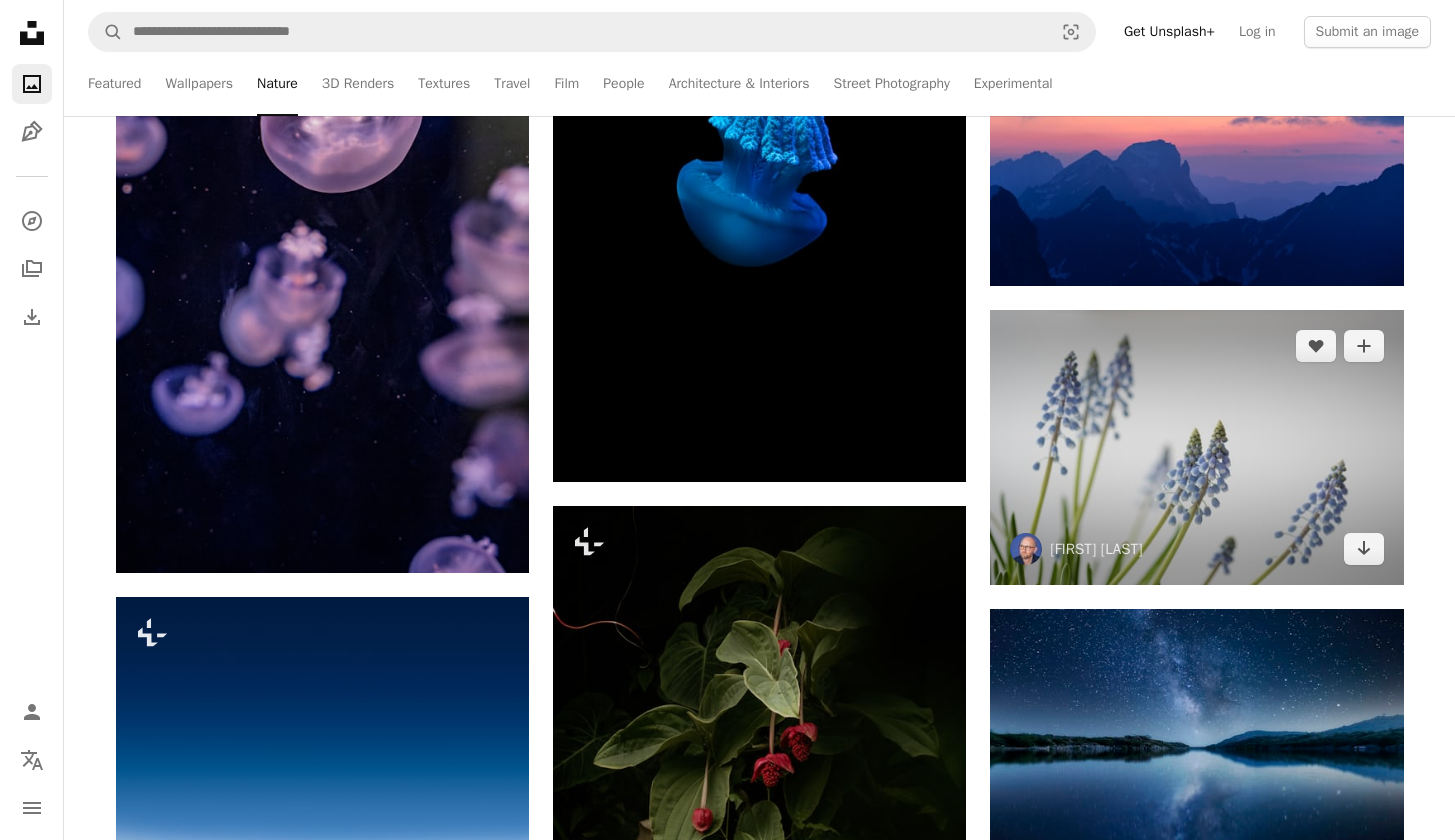 click at bounding box center (1196, 447) 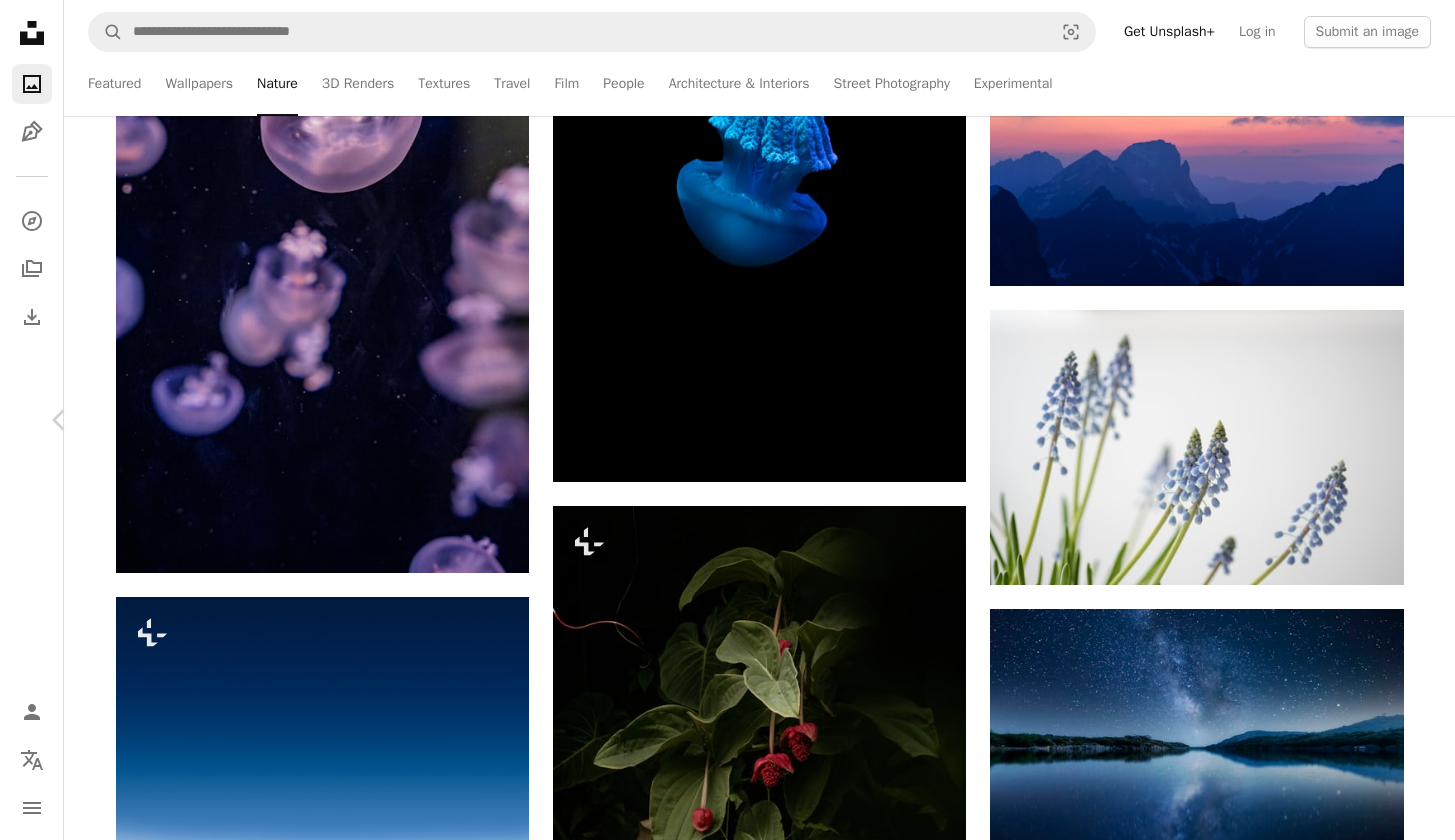 scroll, scrollTop: 4621, scrollLeft: 0, axis: vertical 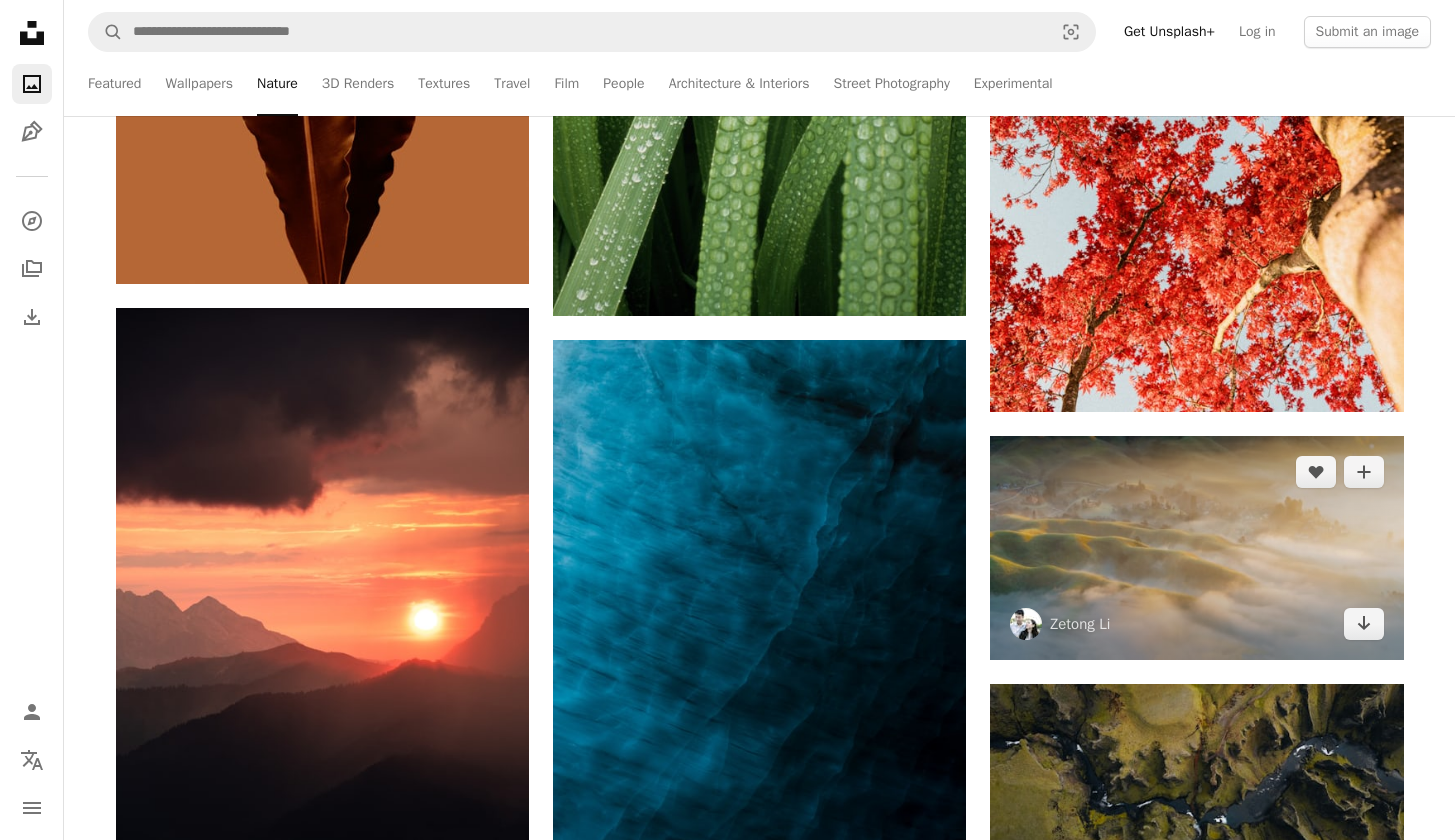 click at bounding box center (1196, 547) 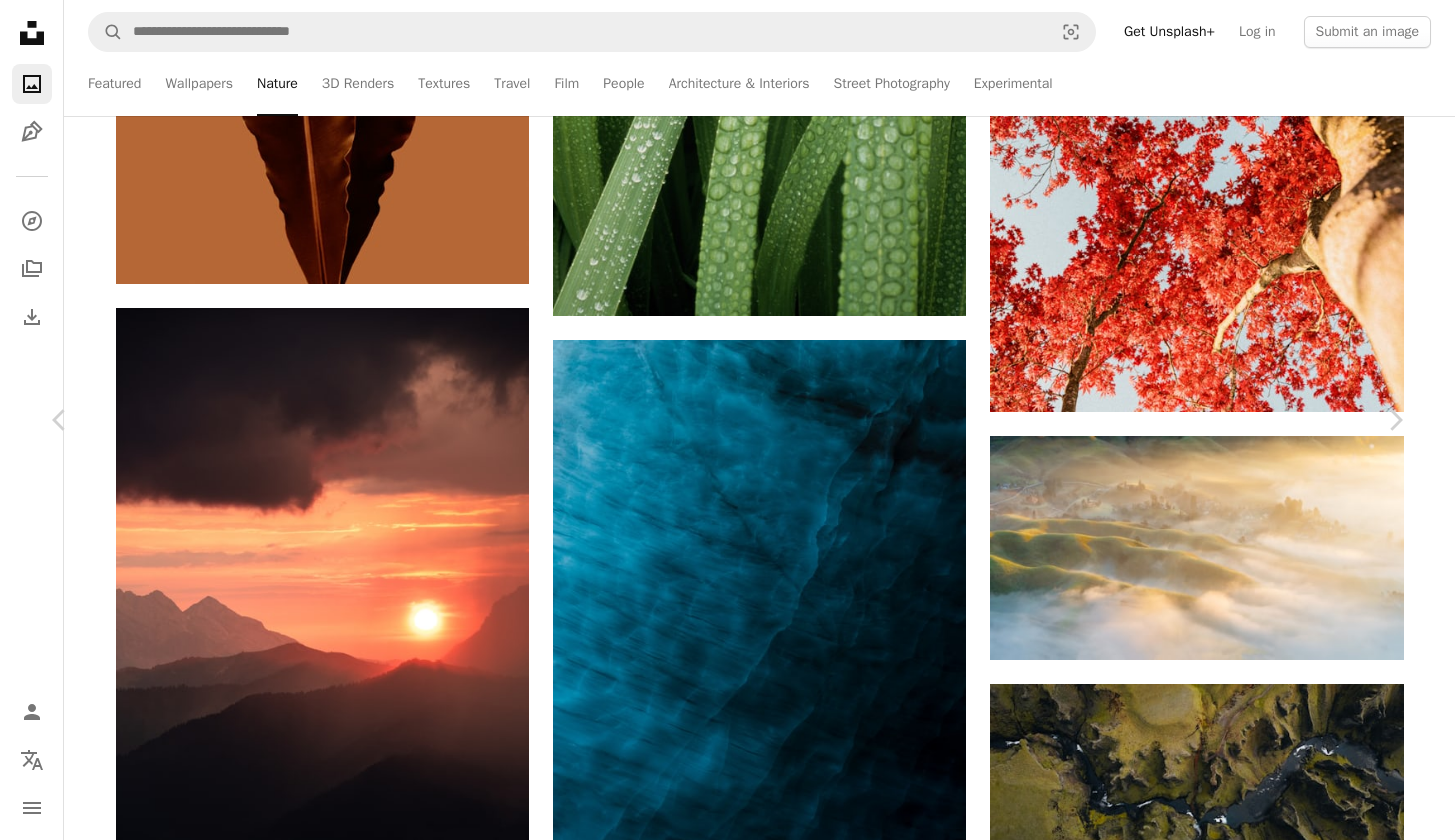 scroll, scrollTop: 23, scrollLeft: 0, axis: vertical 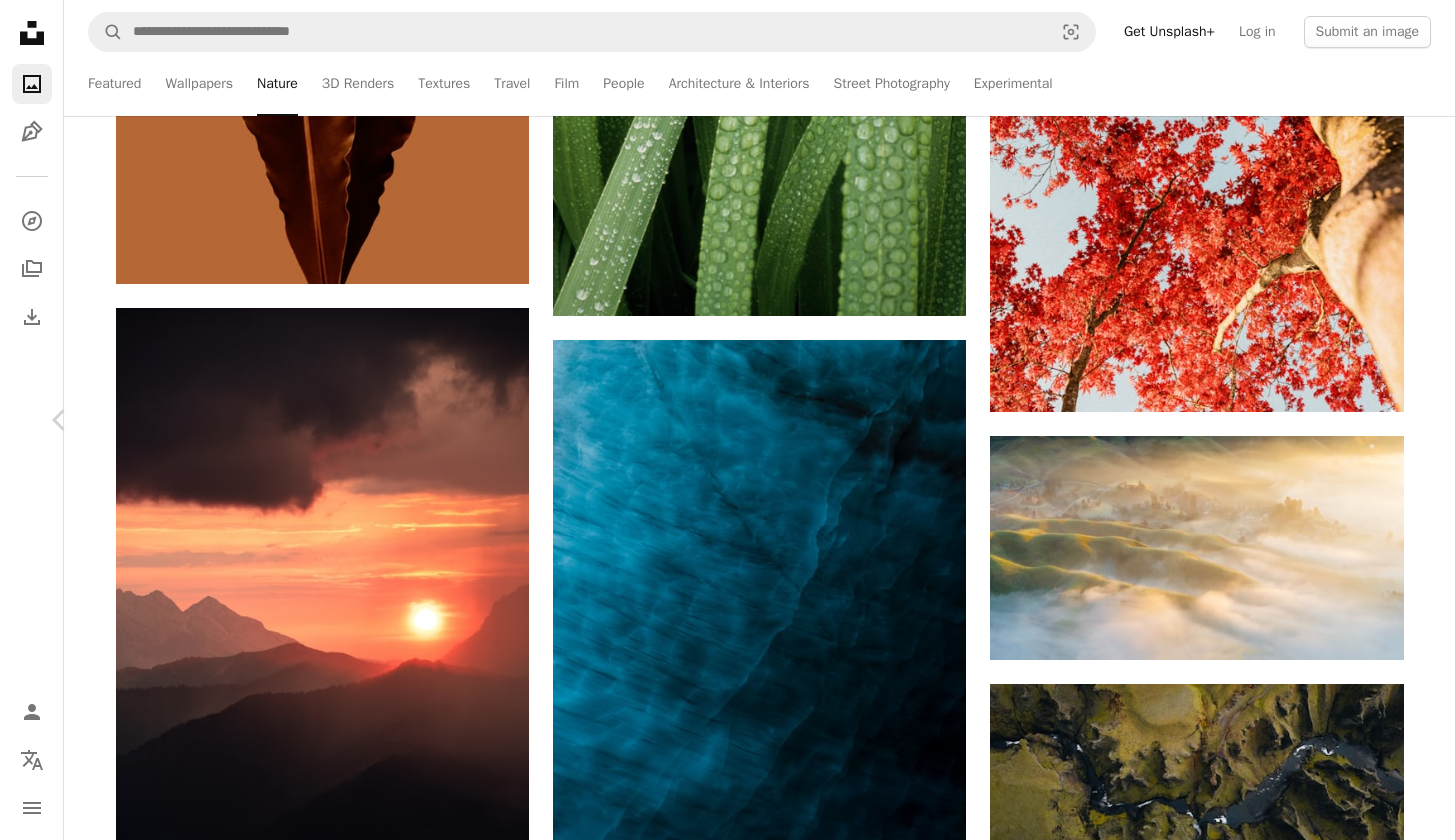 click on "Chevron right" at bounding box center (1395, 420) 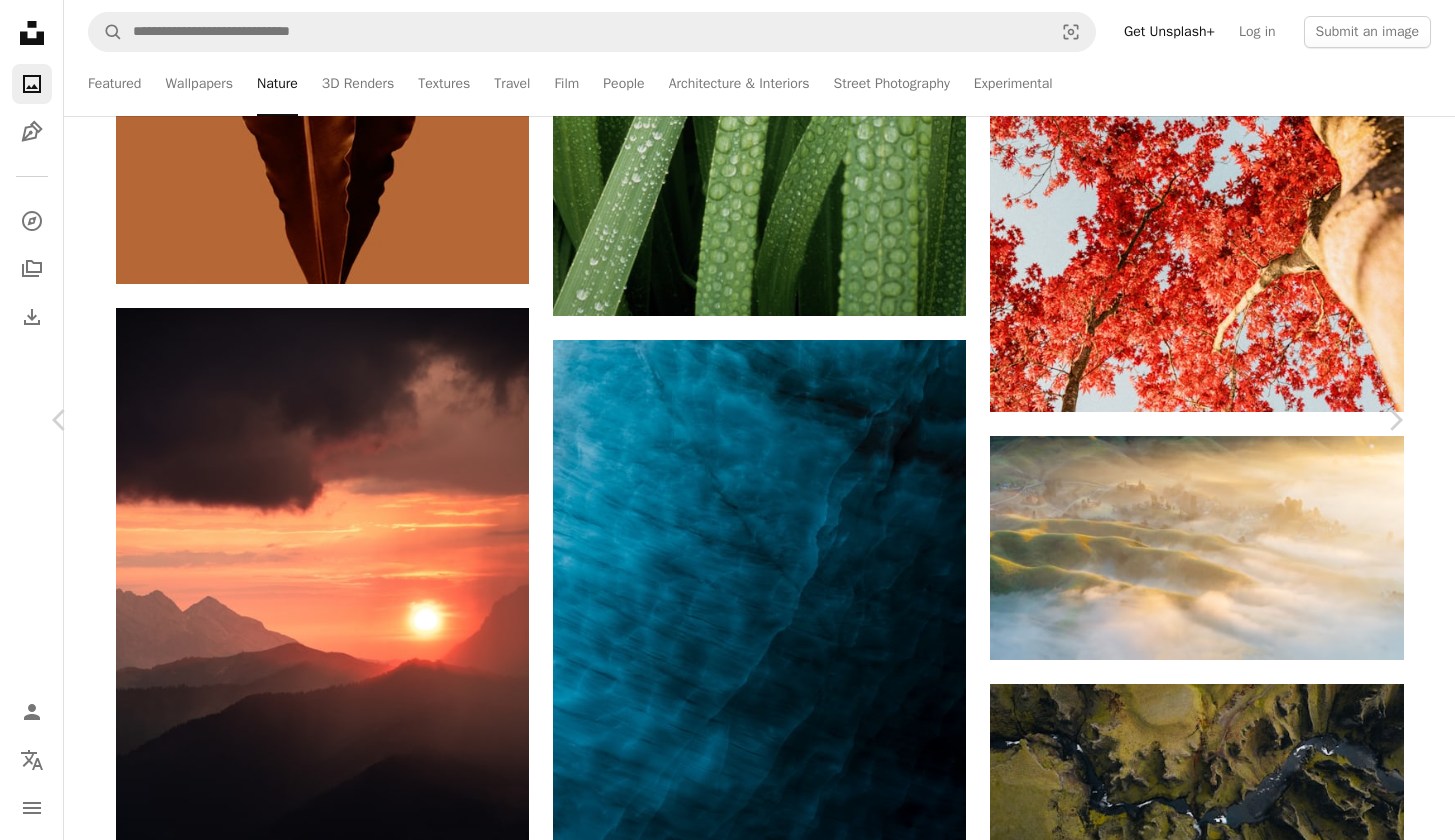 click on "An X shape" at bounding box center [20, 20] 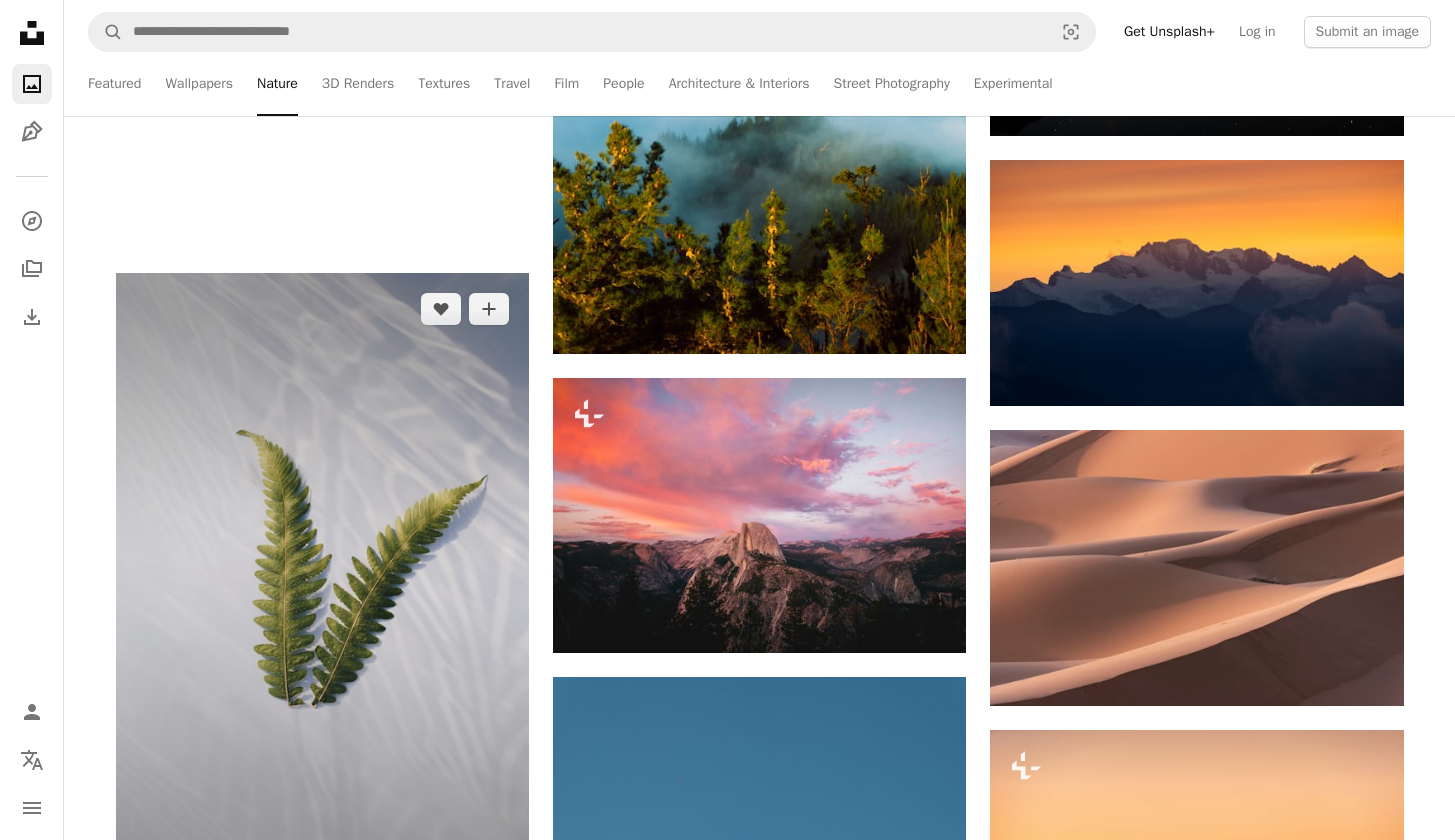 scroll, scrollTop: 58136, scrollLeft: 0, axis: vertical 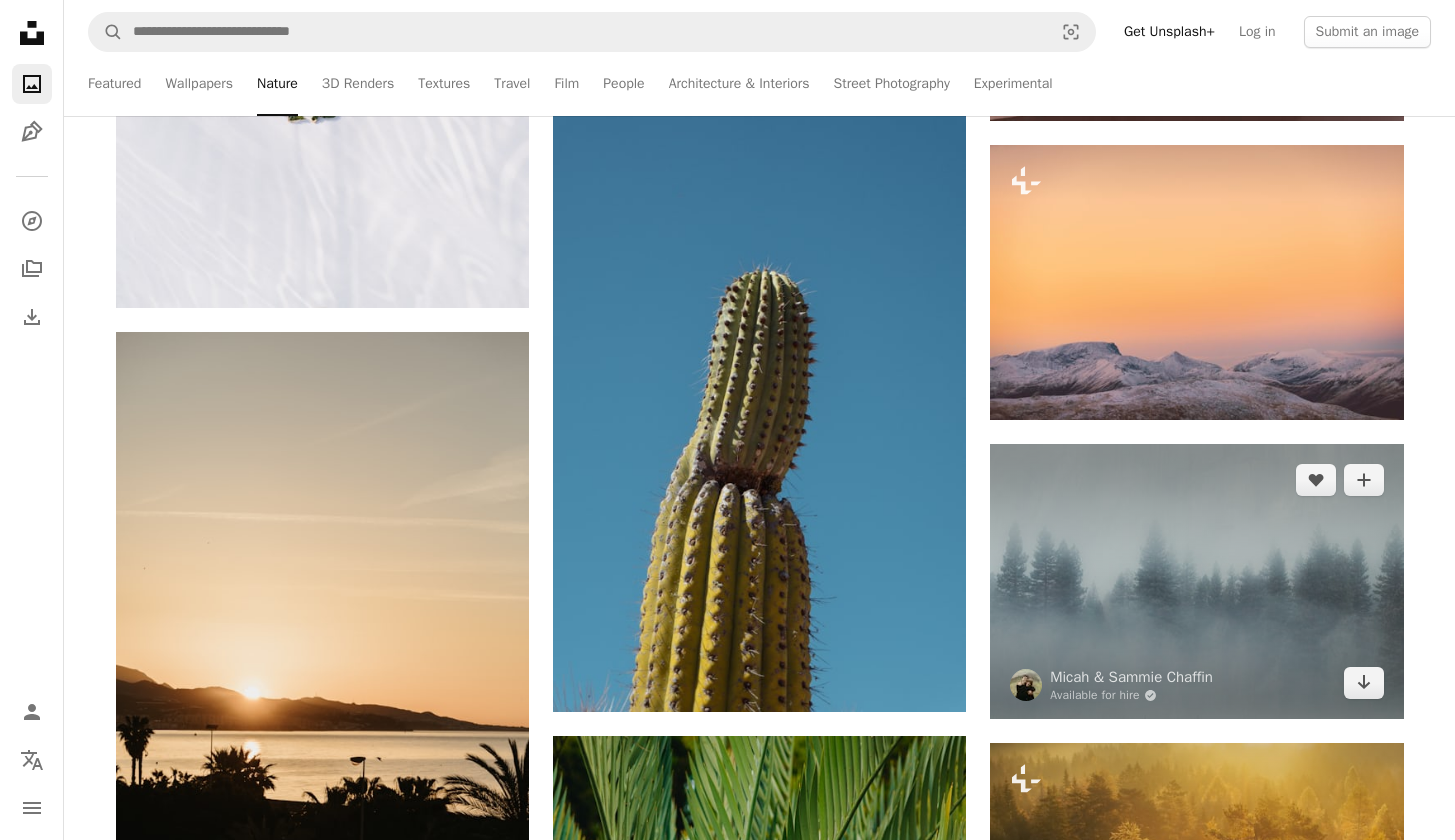 click at bounding box center (1196, 581) 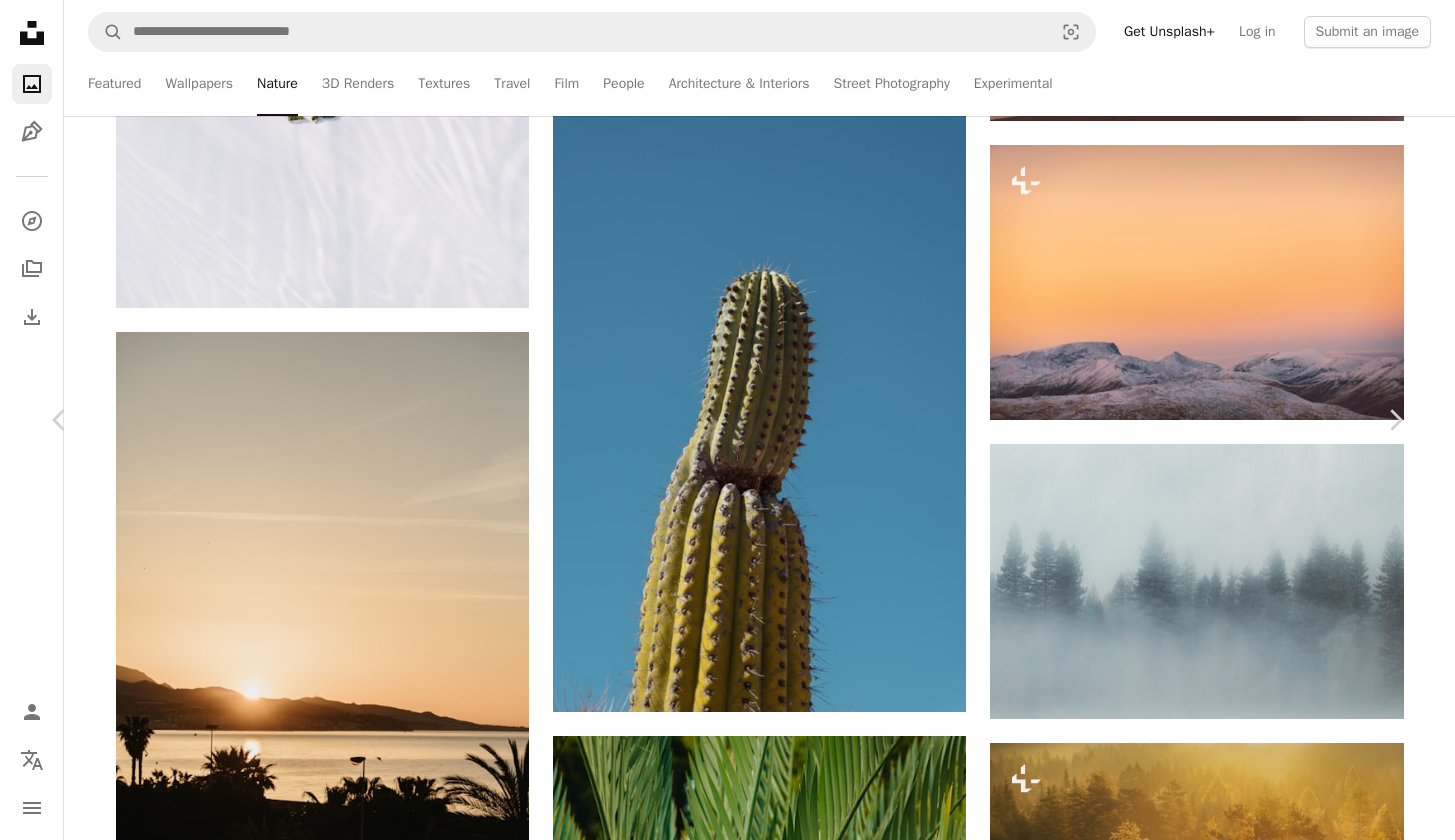 scroll, scrollTop: 2676, scrollLeft: 0, axis: vertical 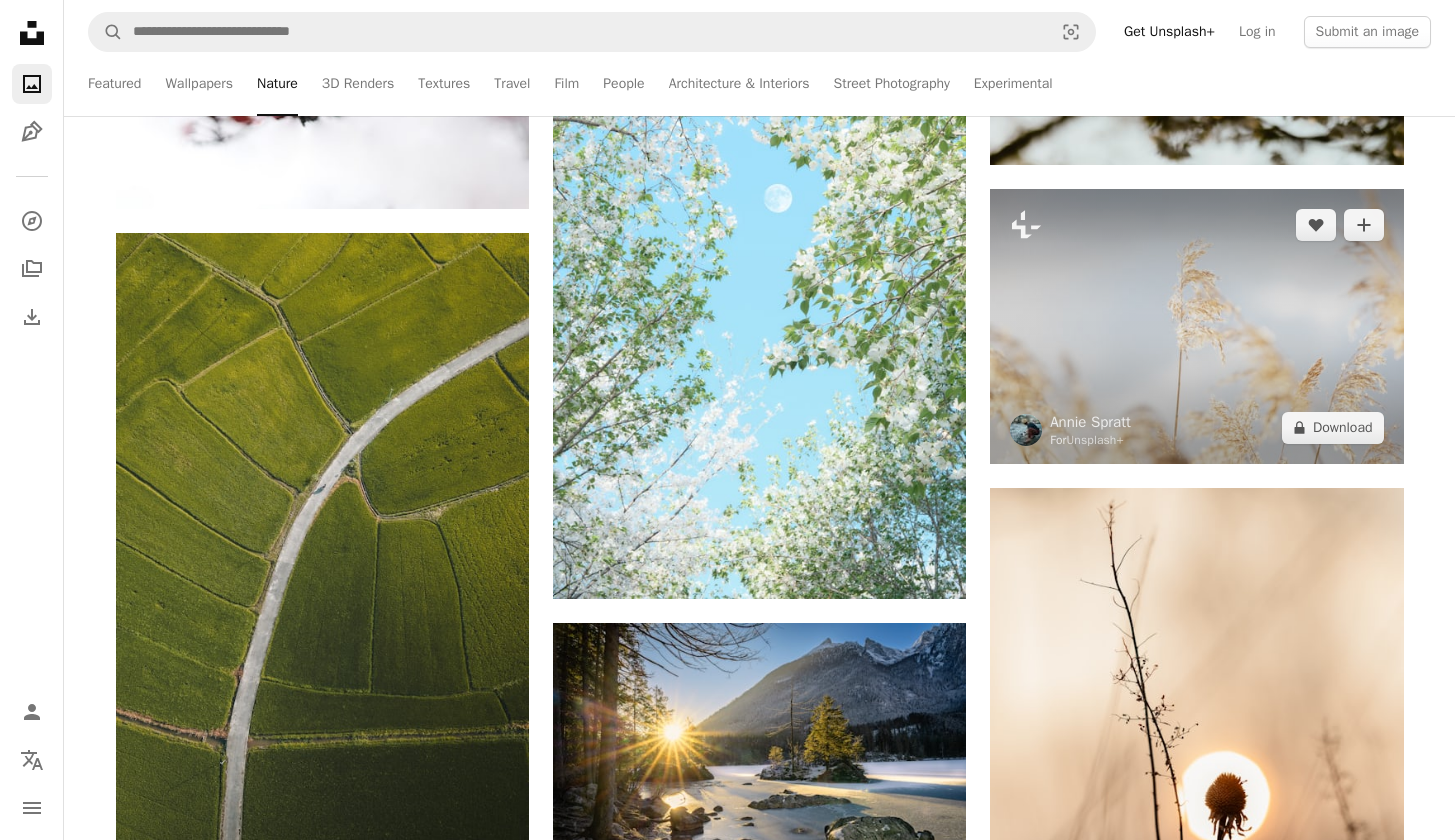 click at bounding box center (1196, 326) 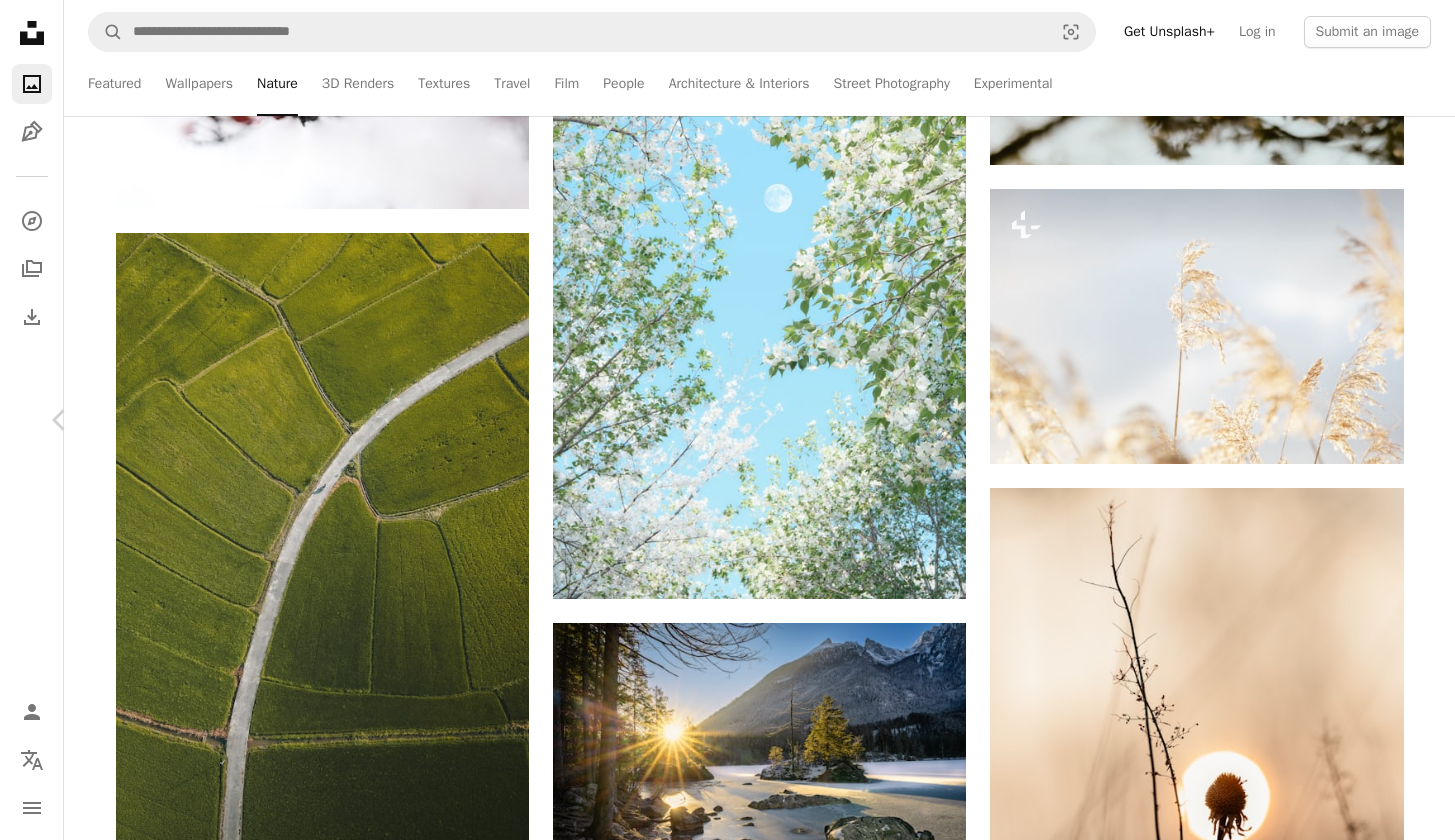 scroll, scrollTop: 1192, scrollLeft: 0, axis: vertical 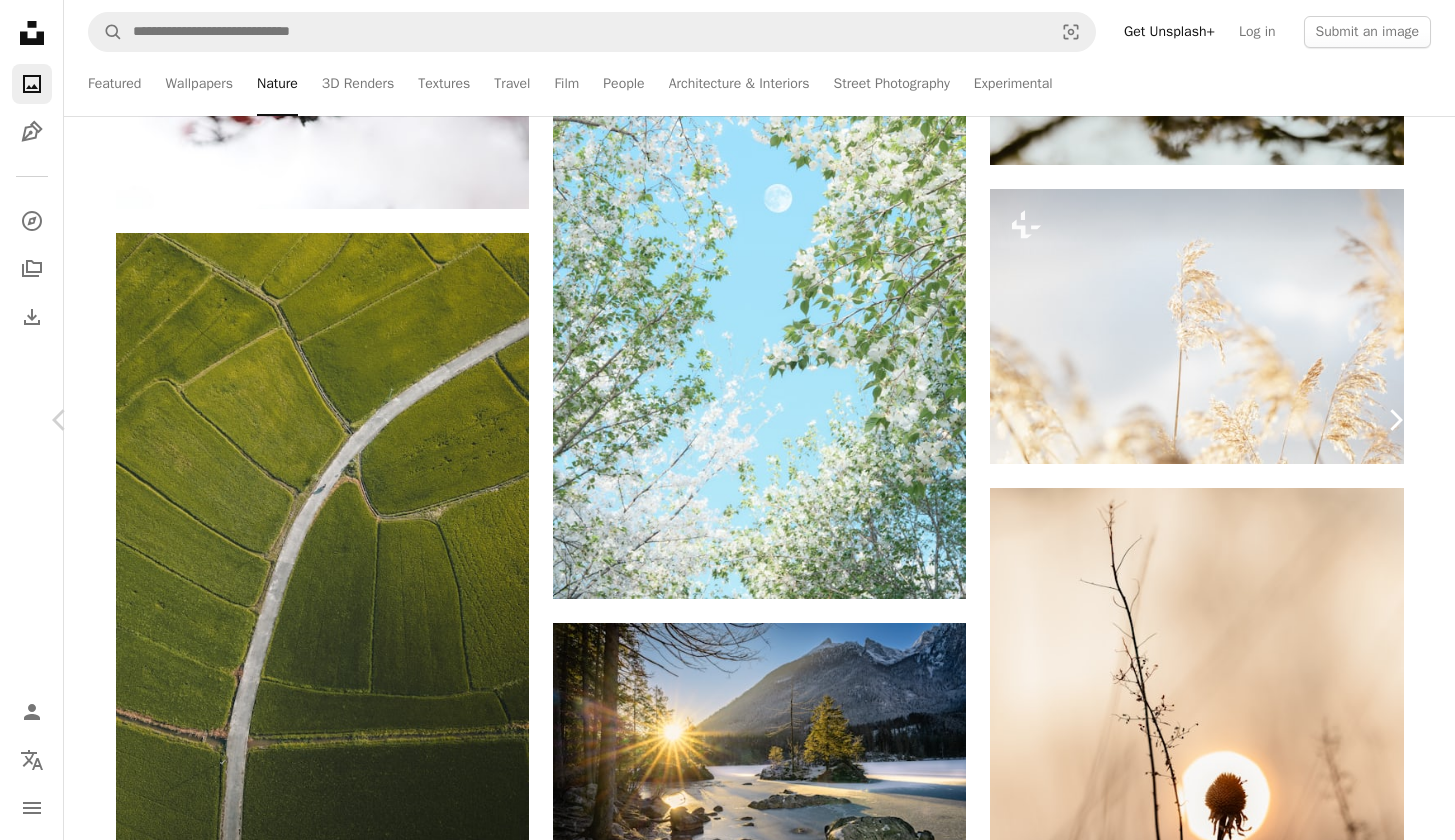 click on "Chevron right" at bounding box center [1395, 420] 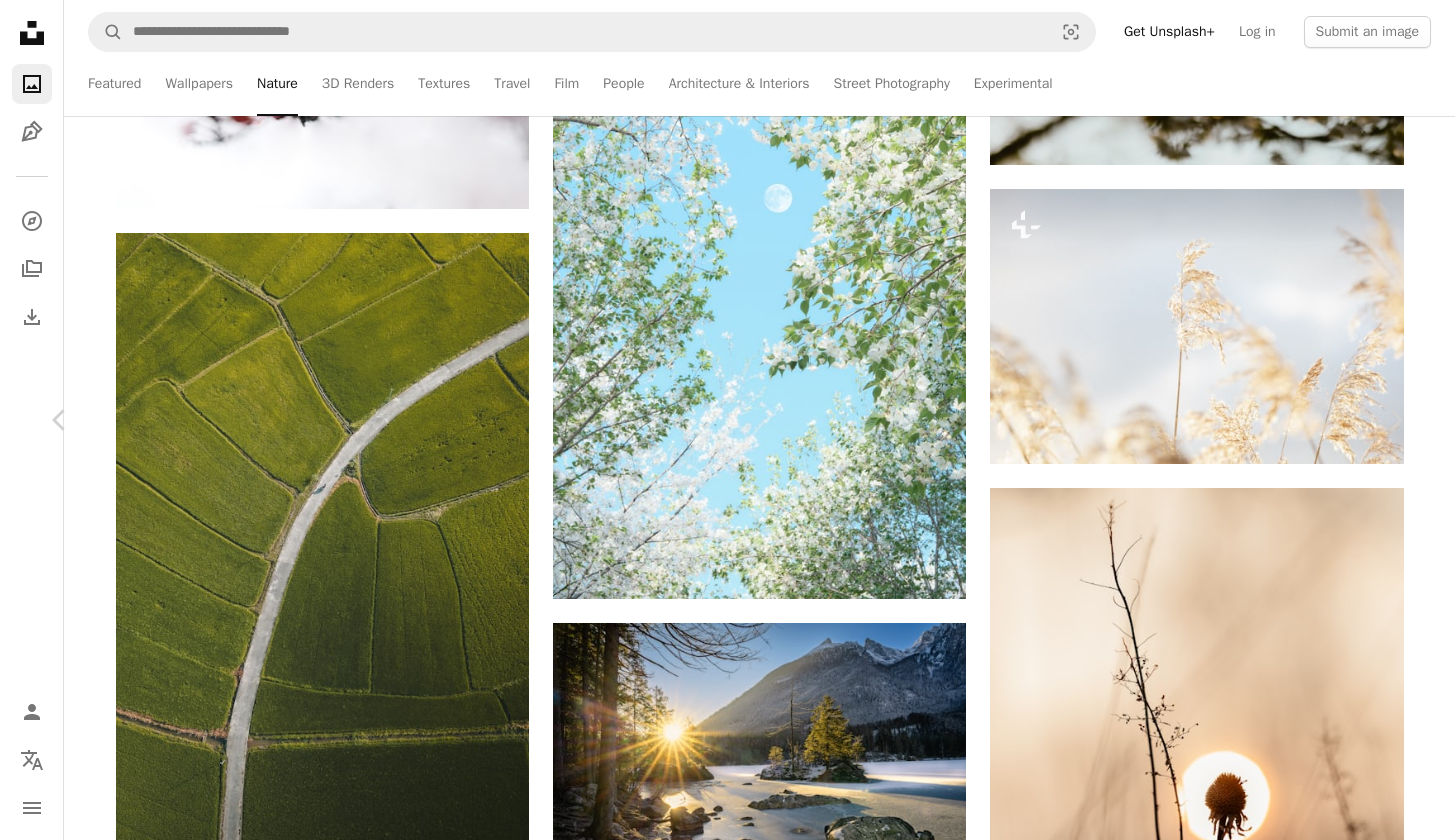 scroll, scrollTop: 0, scrollLeft: 0, axis: both 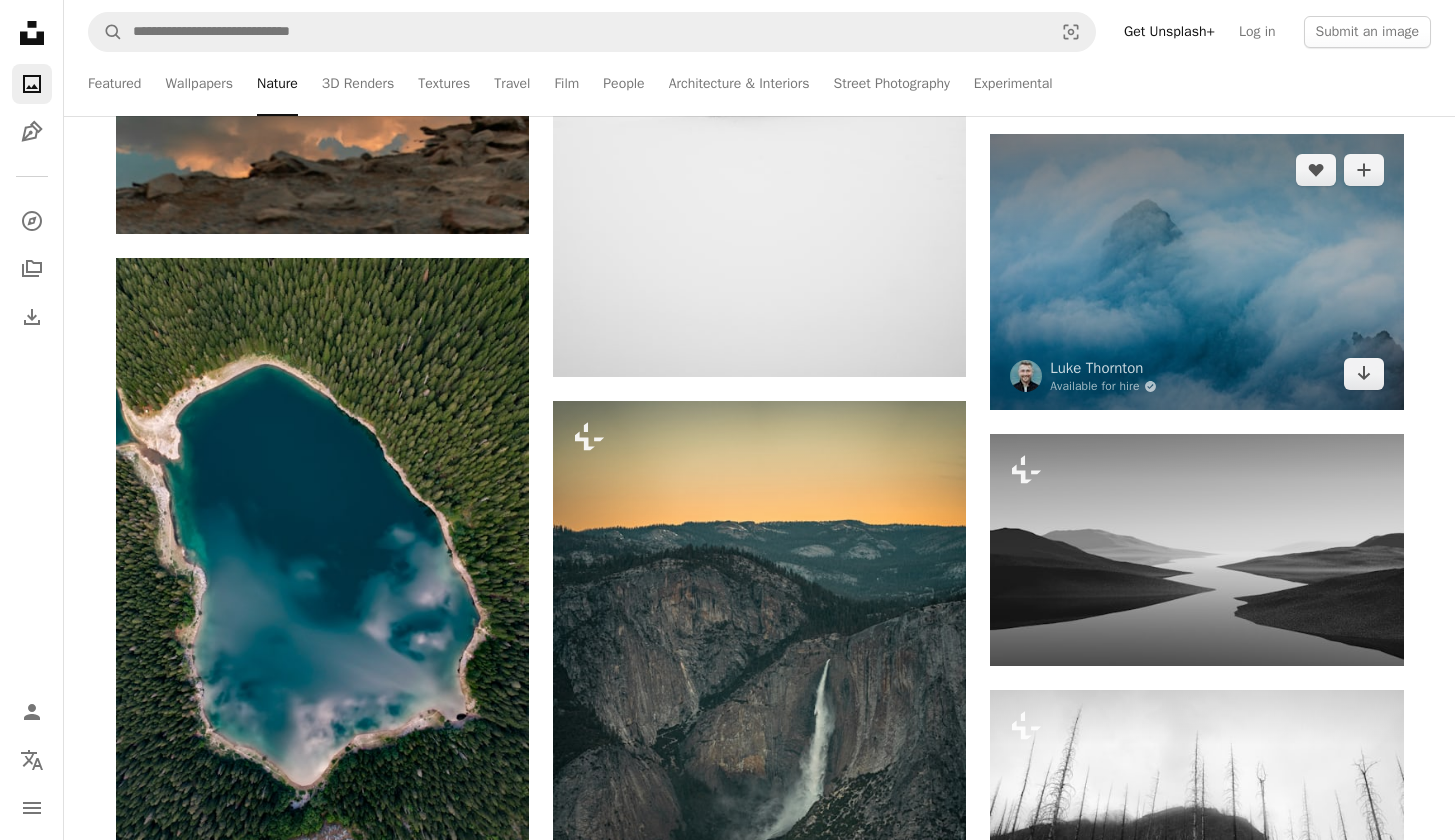 click at bounding box center [1196, 272] 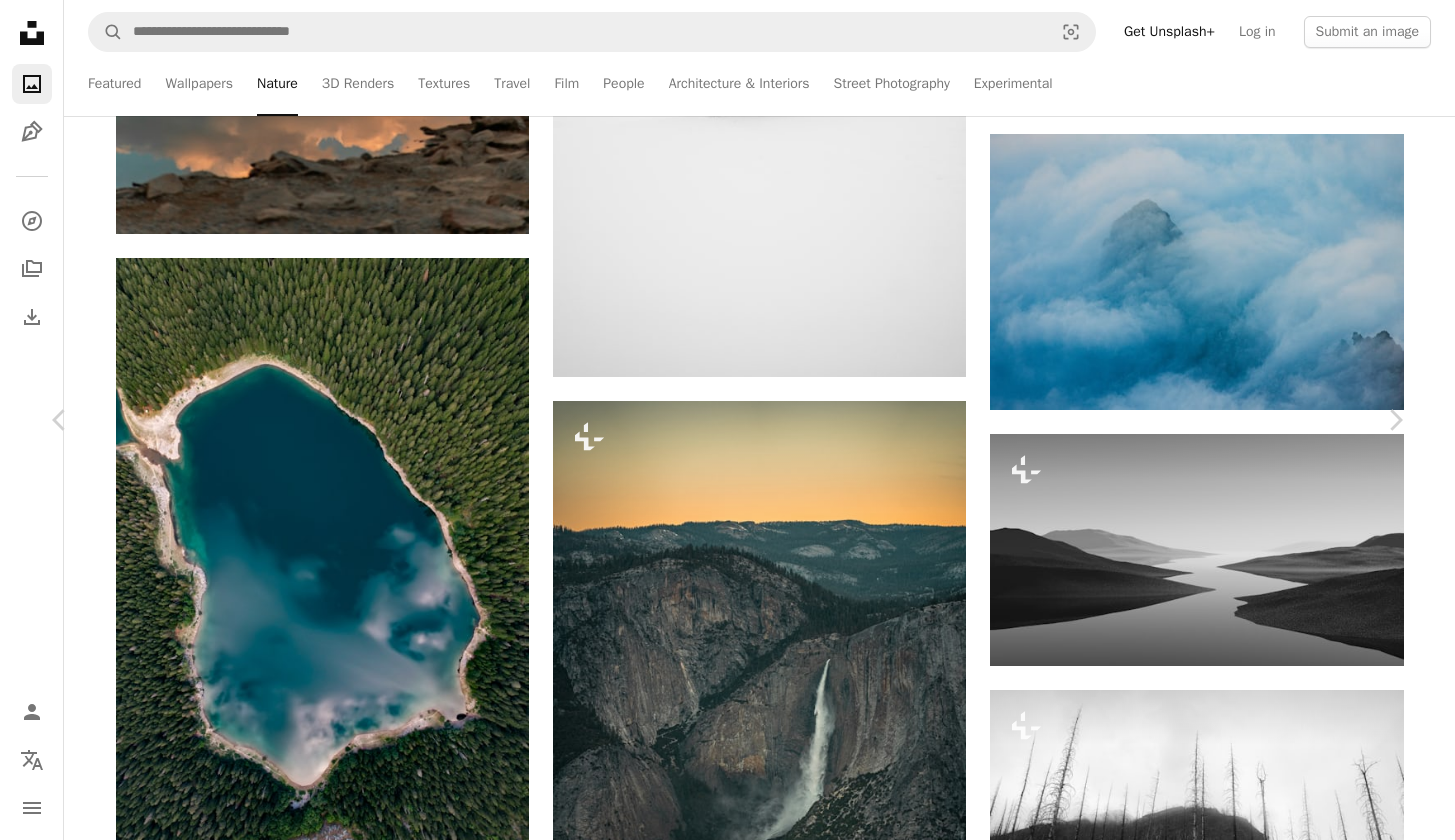 scroll, scrollTop: 1497, scrollLeft: 0, axis: vertical 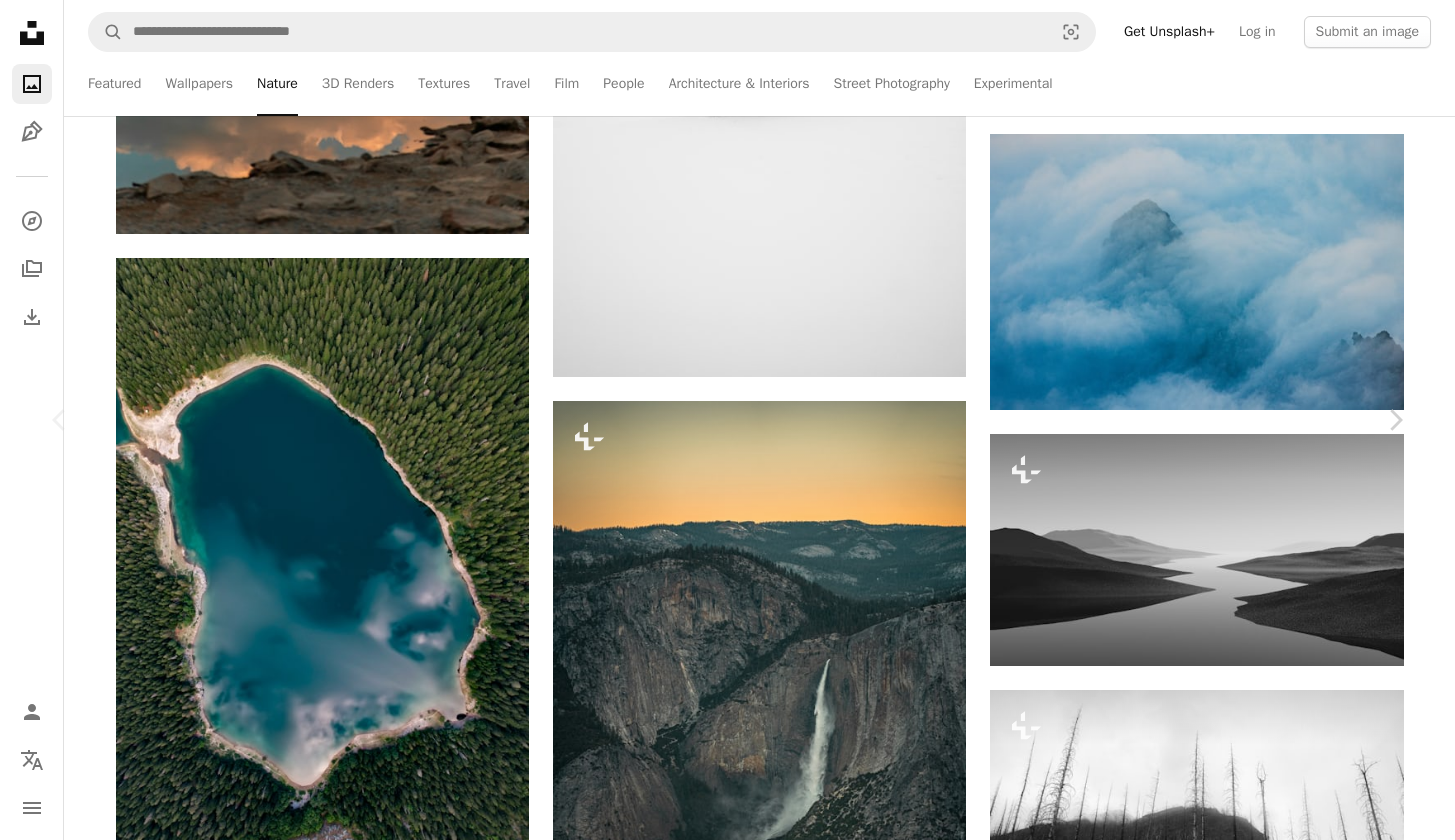 click at bounding box center (720, 3985) 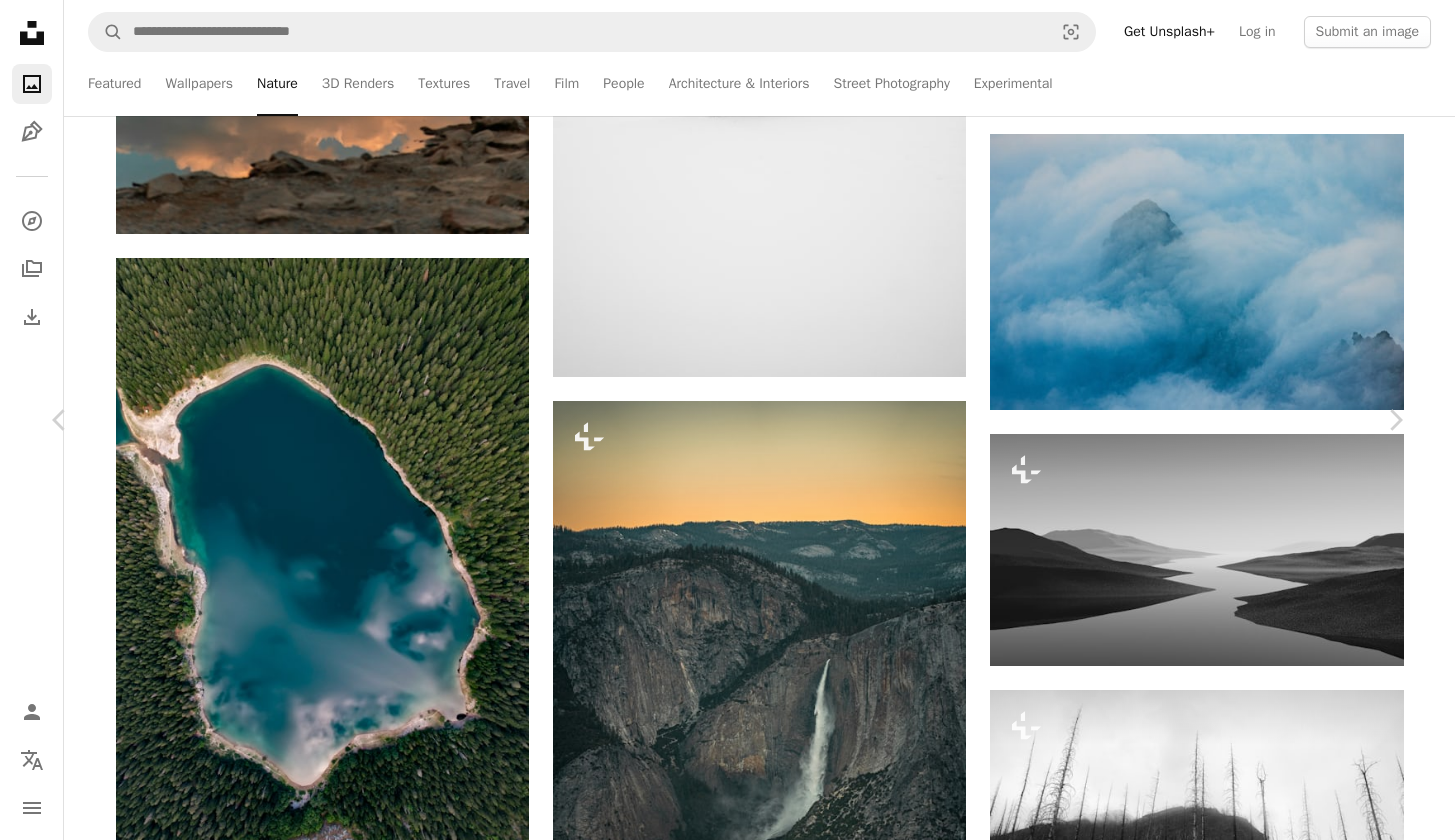 scroll, scrollTop: 1452, scrollLeft: 0, axis: vertical 